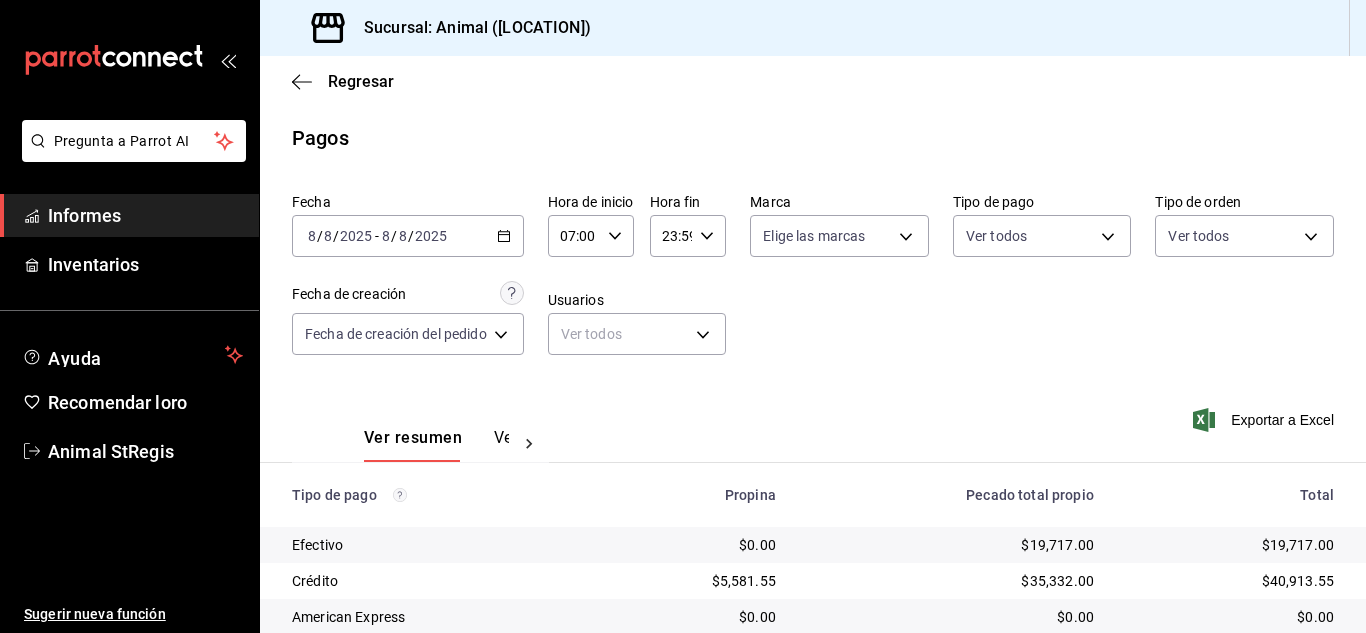 scroll, scrollTop: 0, scrollLeft: 0, axis: both 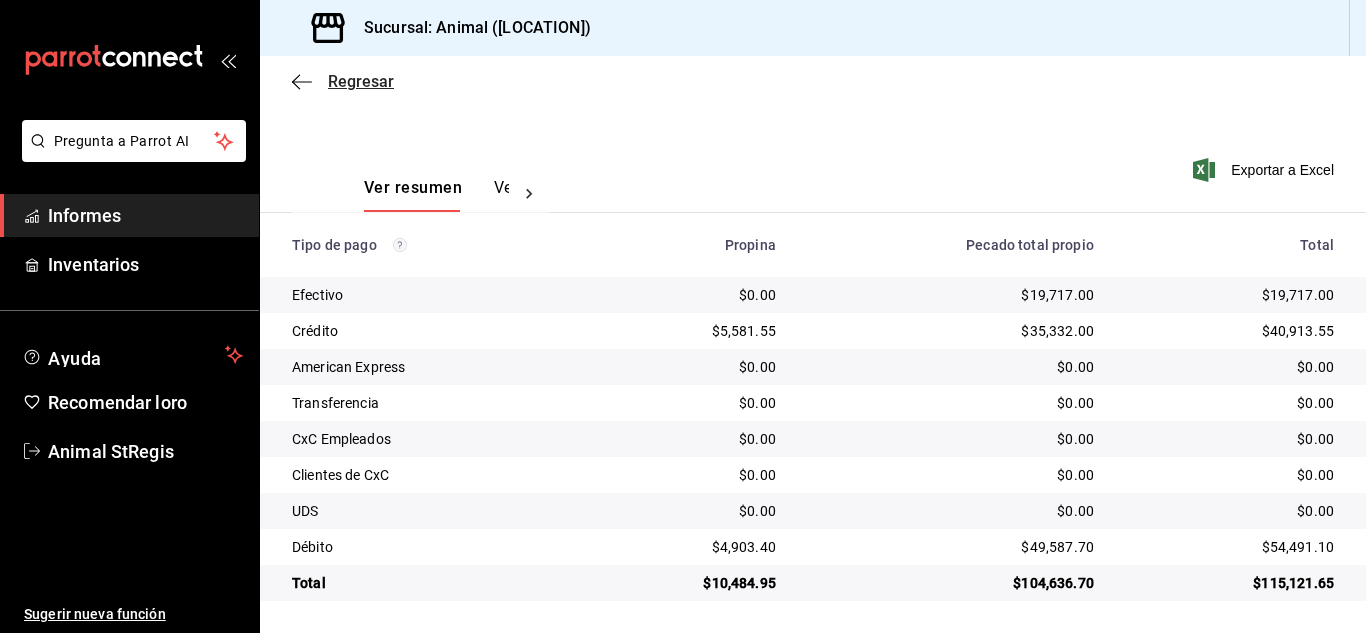 click on "Regresar" at bounding box center [361, 81] 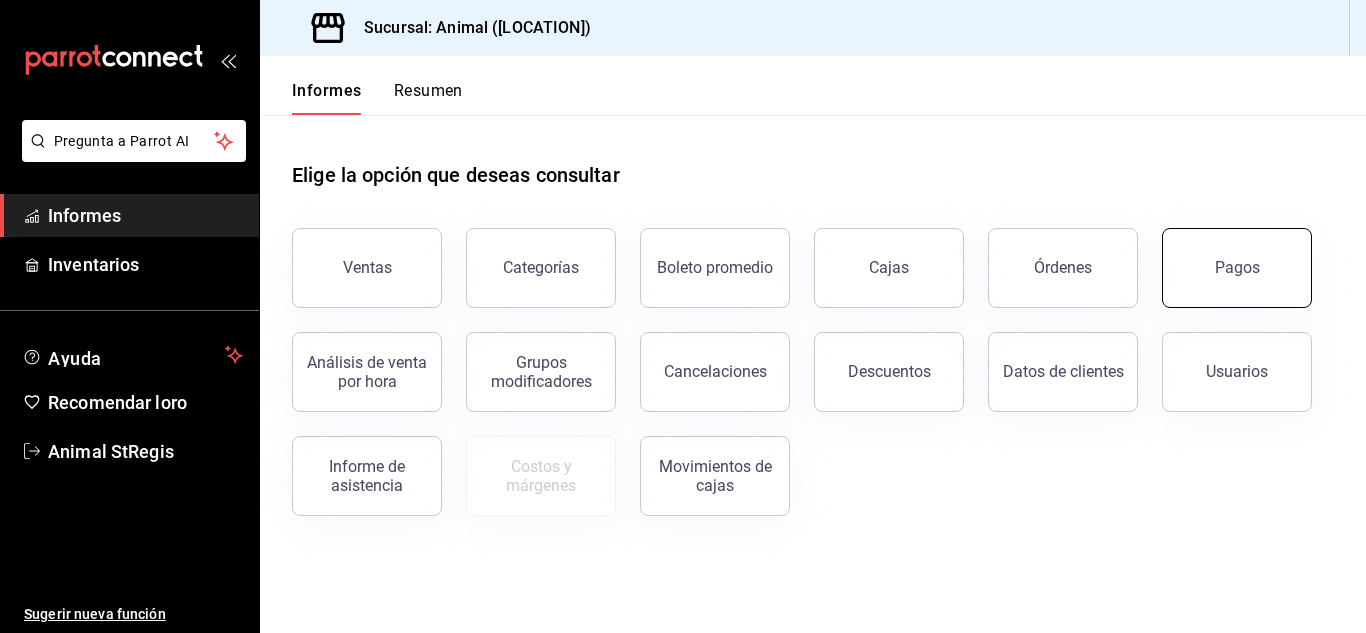click on "Pagos" at bounding box center (1237, 268) 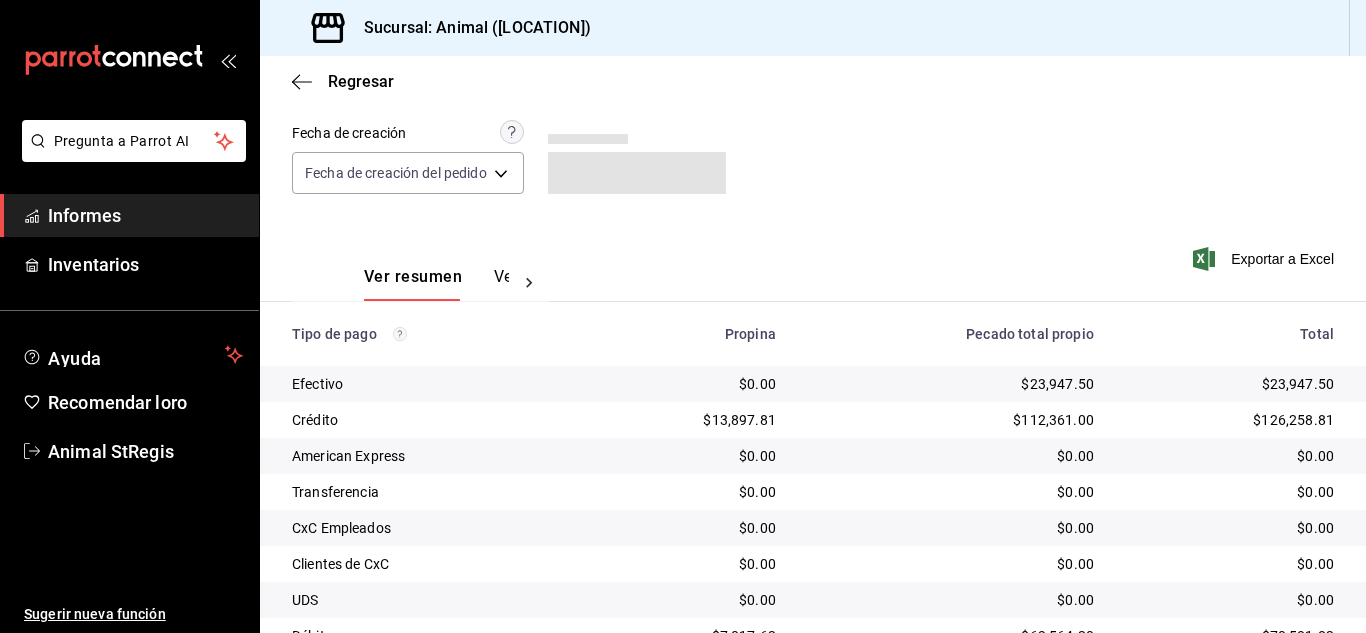 scroll, scrollTop: 251, scrollLeft: 0, axis: vertical 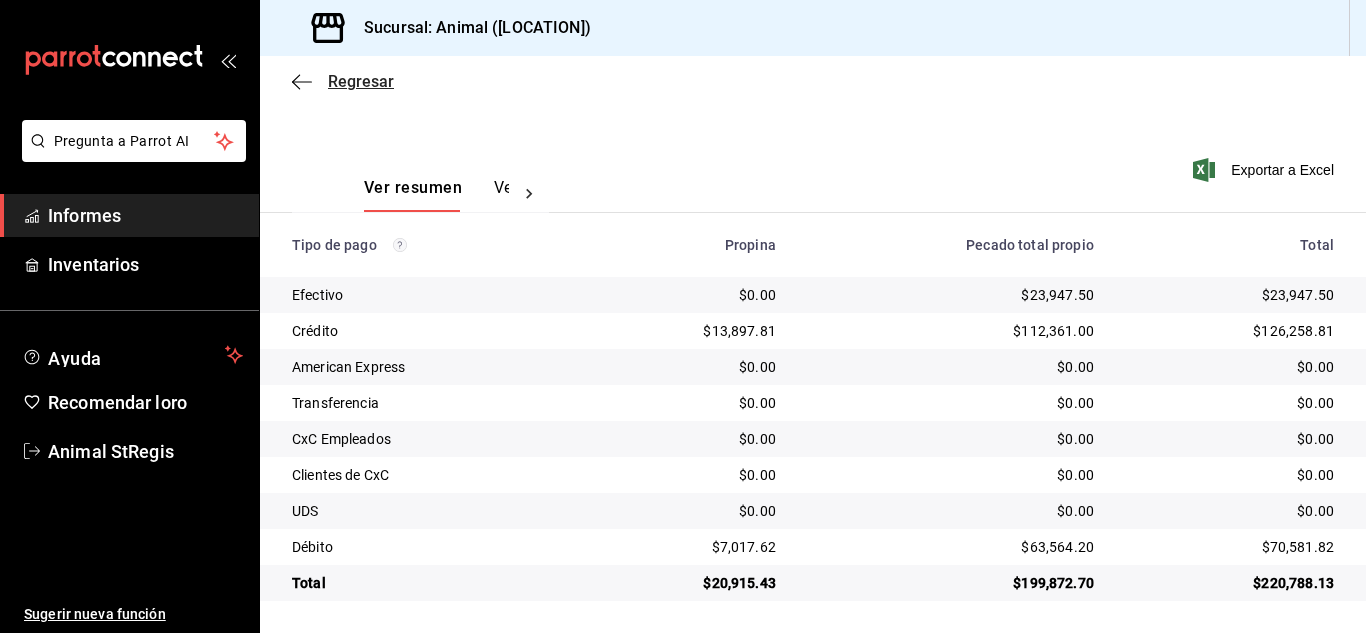 click on "Regresar" at bounding box center [361, 81] 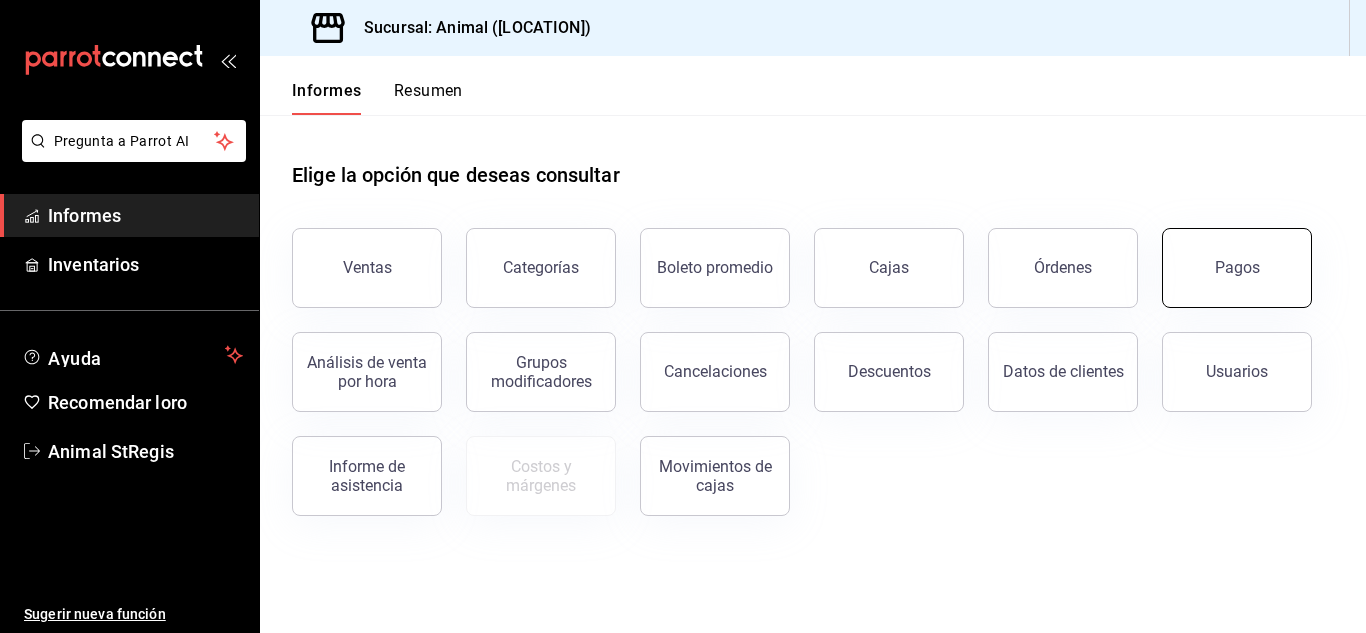 click on "Pagos" at bounding box center (1237, 268) 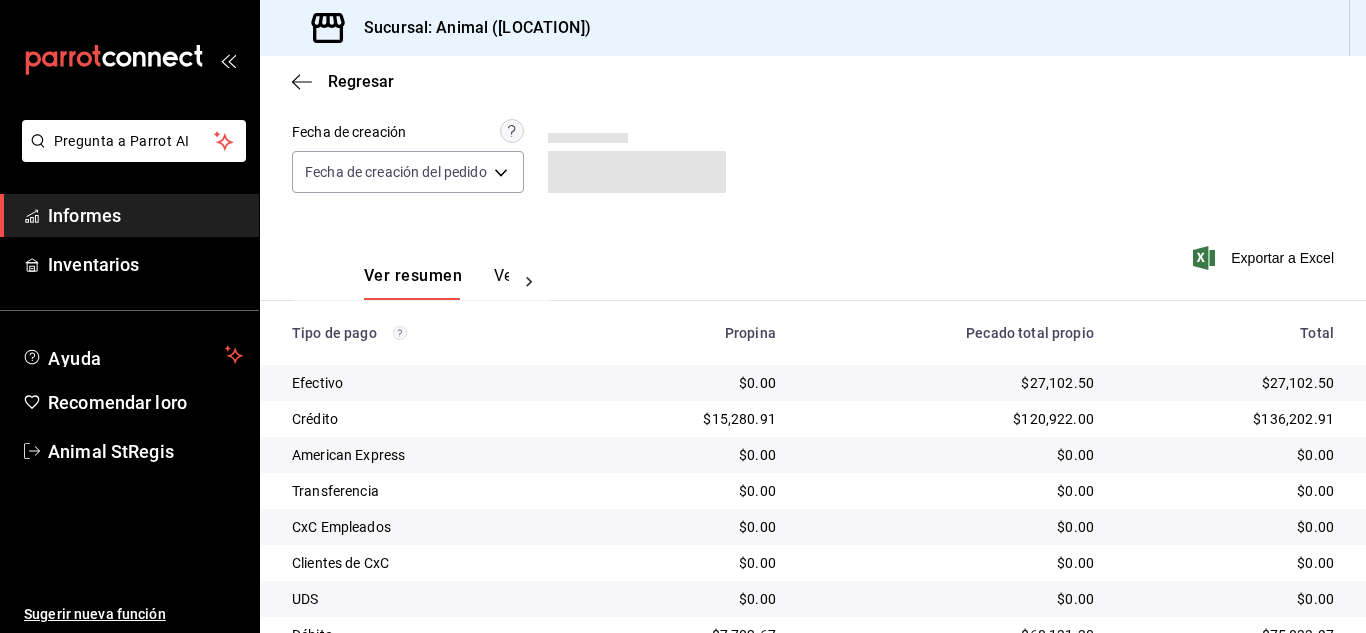 scroll, scrollTop: 251, scrollLeft: 0, axis: vertical 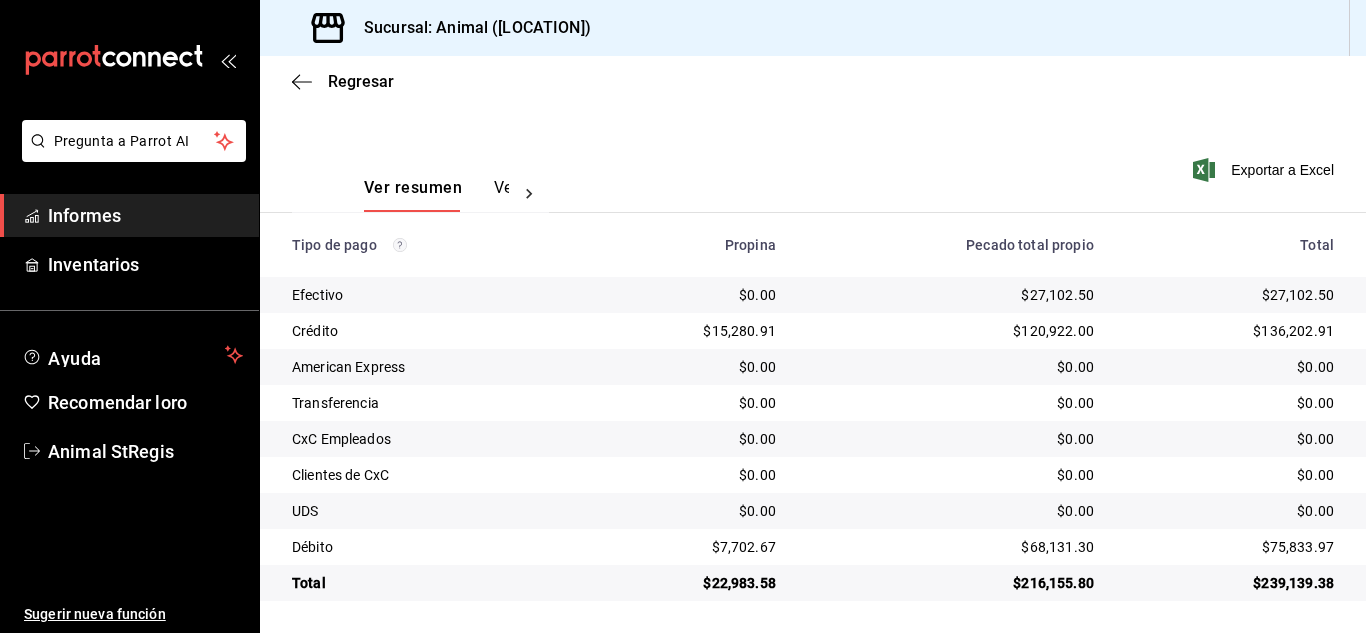 click on "Regresar" at bounding box center (813, 81) 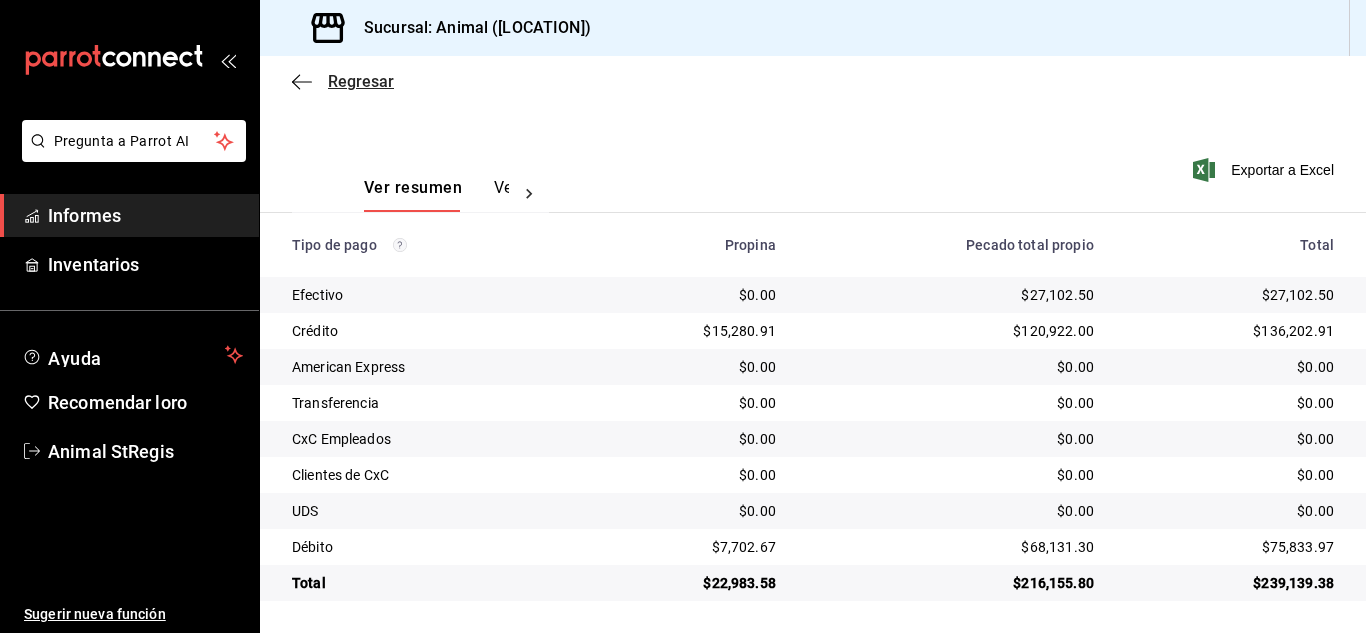click on "Regresar" at bounding box center (361, 81) 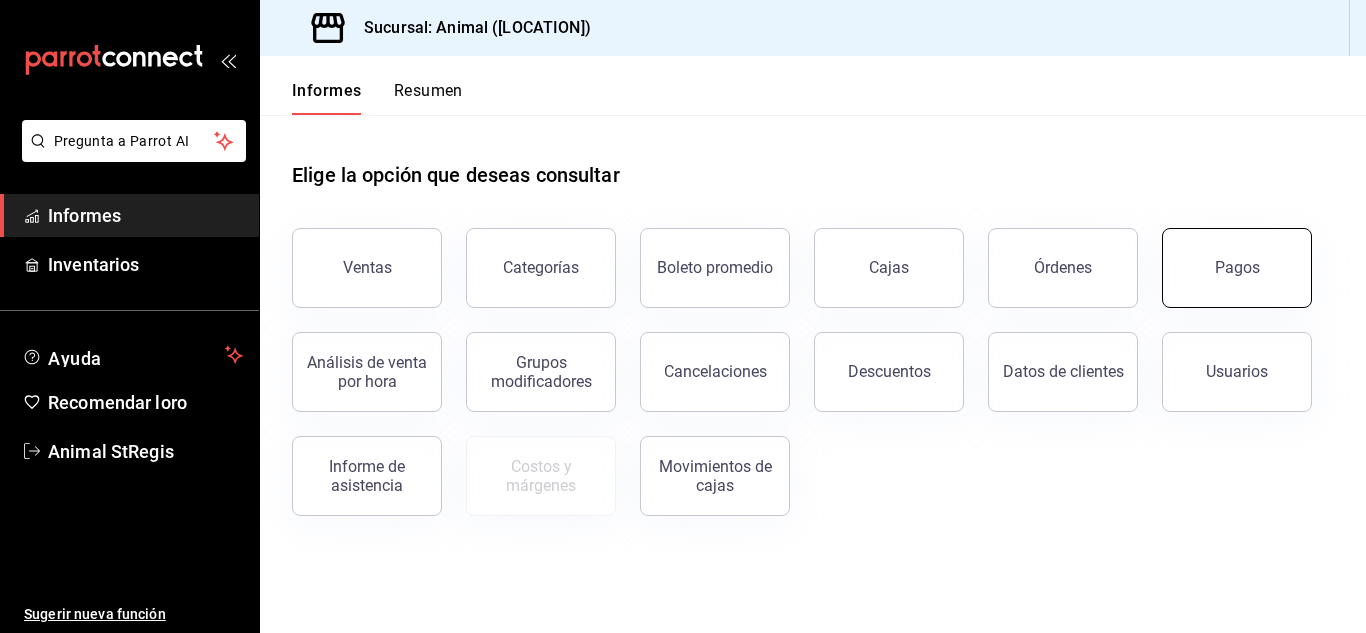 click on "Pagos" at bounding box center (1237, 267) 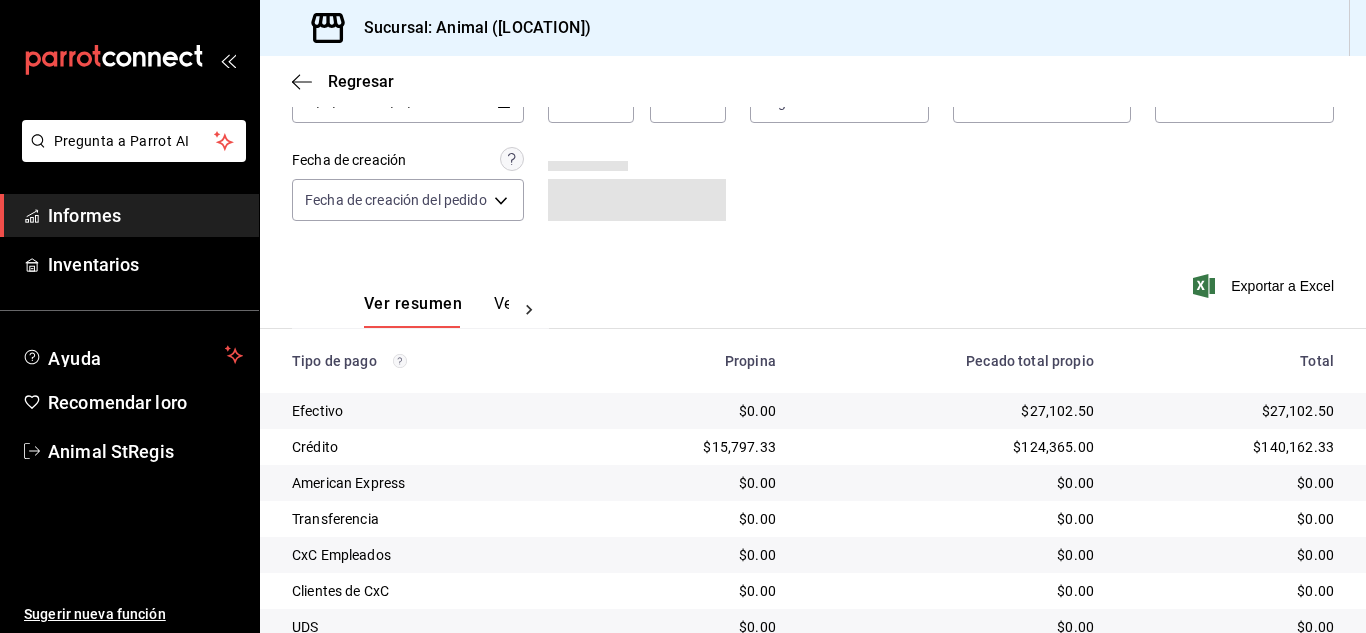 scroll, scrollTop: 251, scrollLeft: 0, axis: vertical 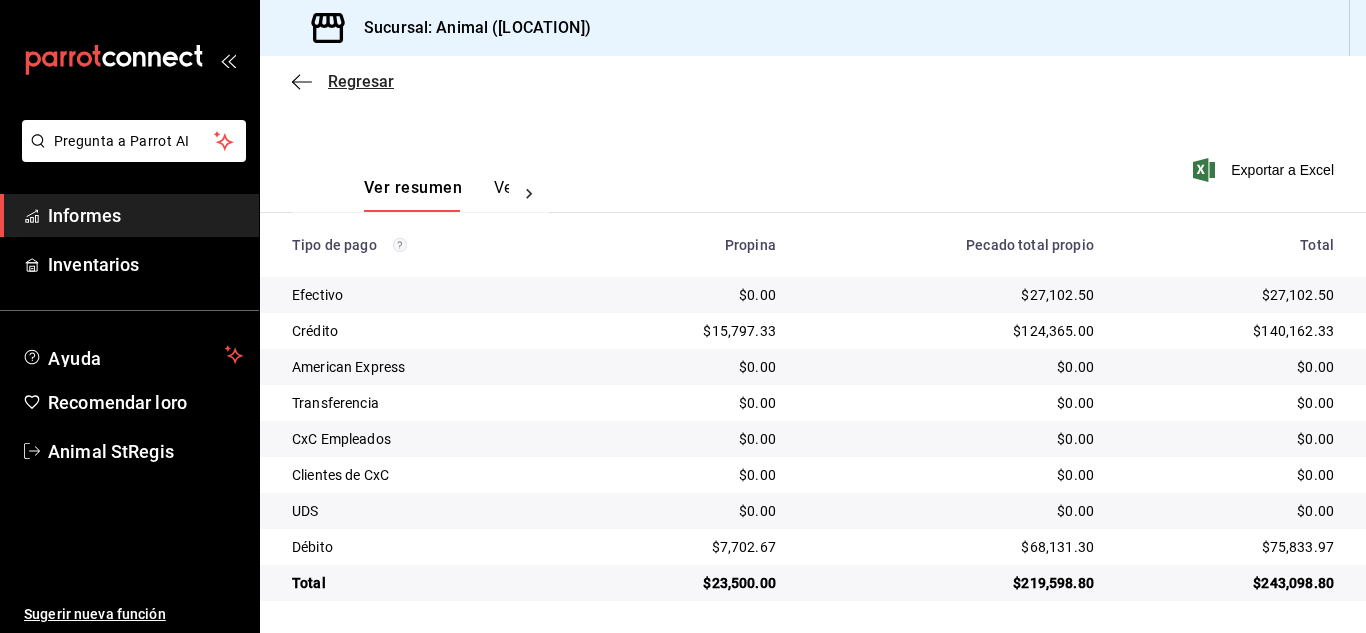 click on "Regresar" at bounding box center [361, 81] 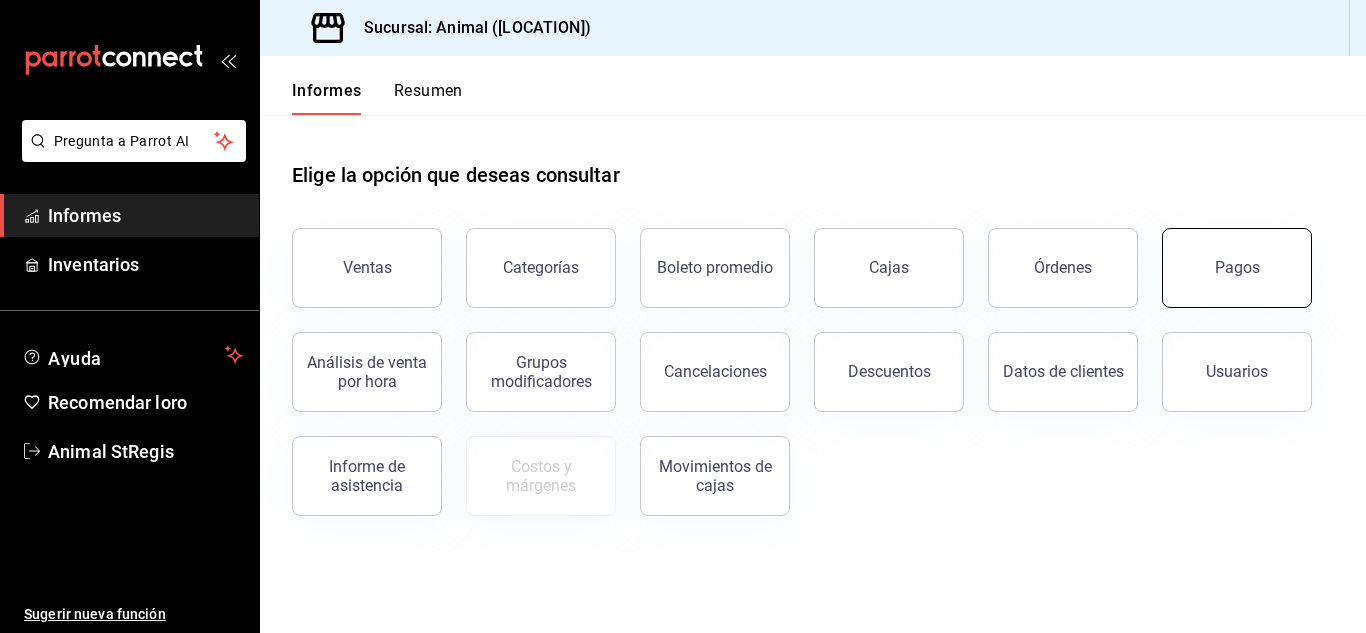 click on "Pagos" at bounding box center [1237, 267] 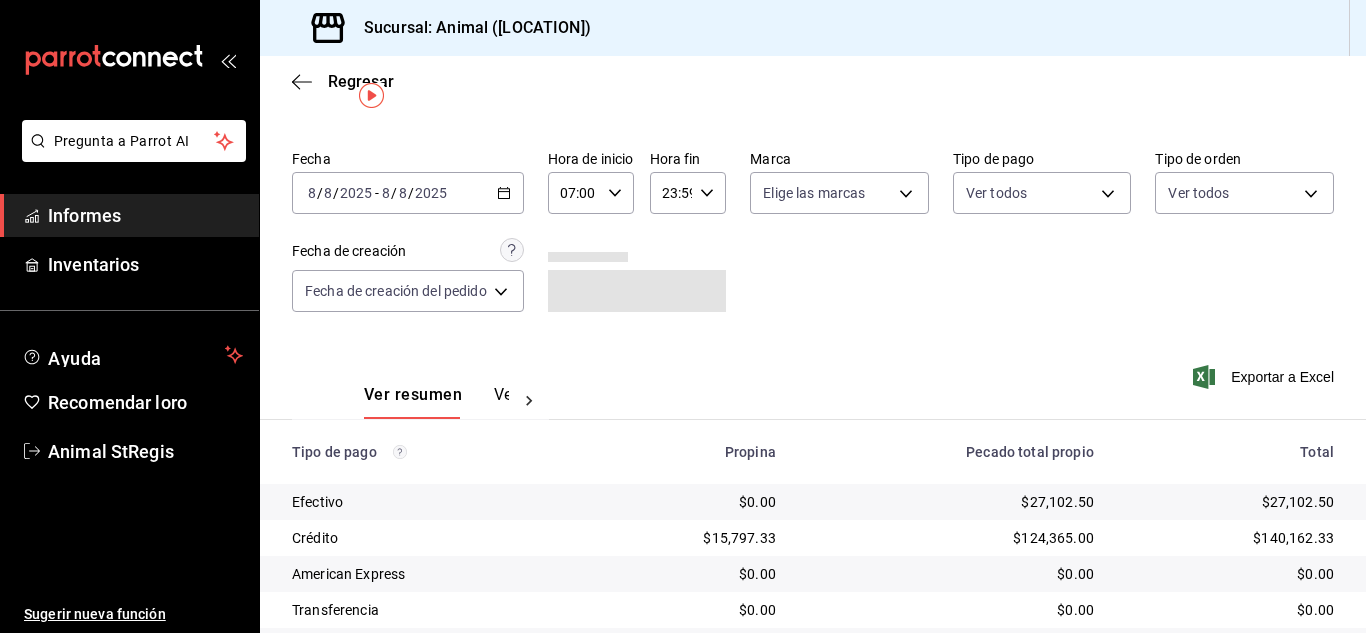 scroll, scrollTop: 251, scrollLeft: 0, axis: vertical 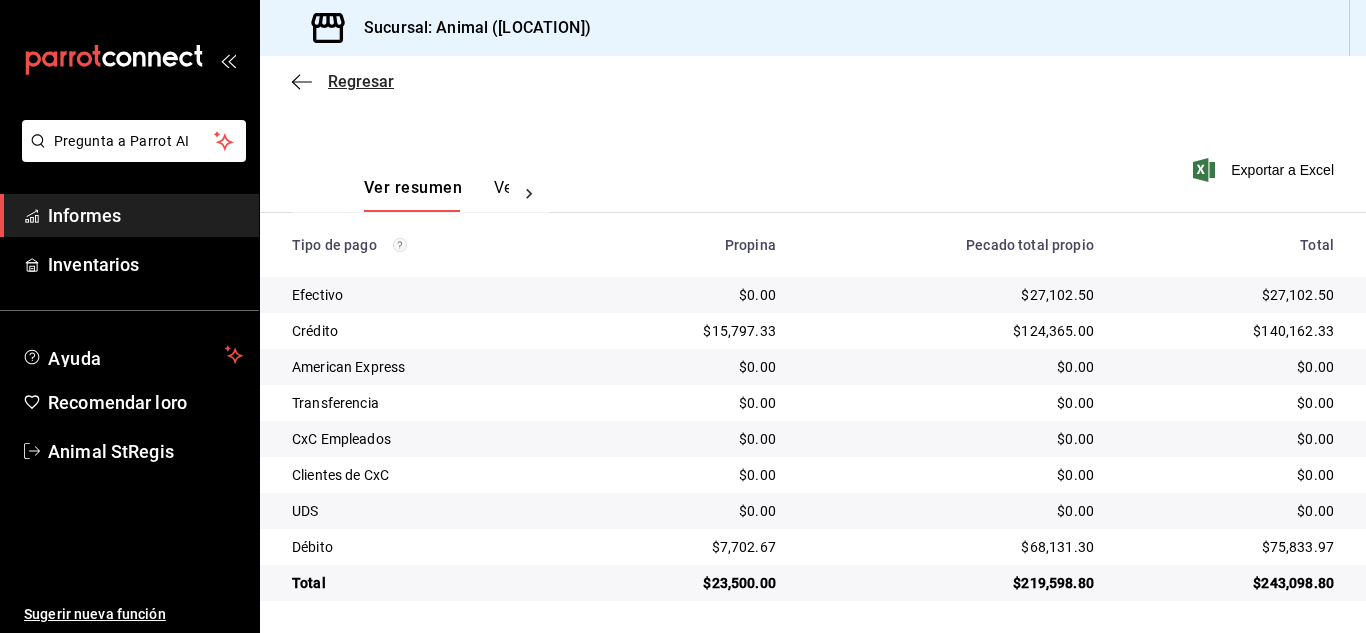 click on "Regresar" at bounding box center (361, 81) 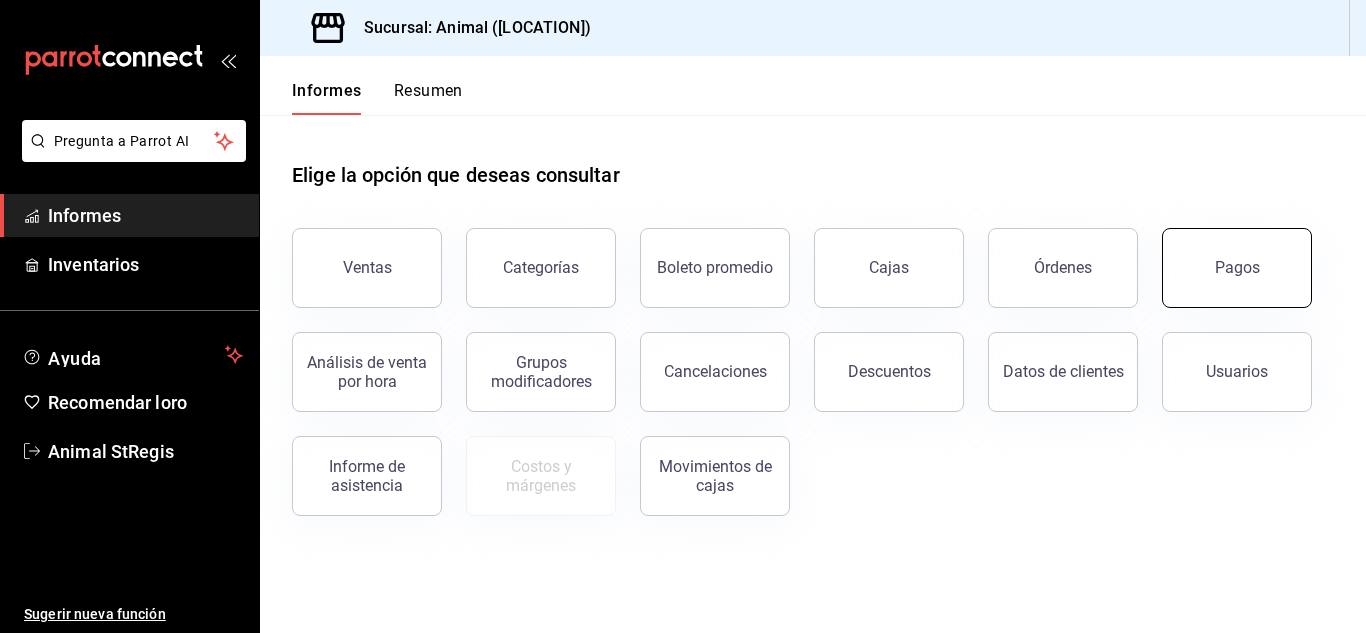 click on "Pagos" at bounding box center (1237, 268) 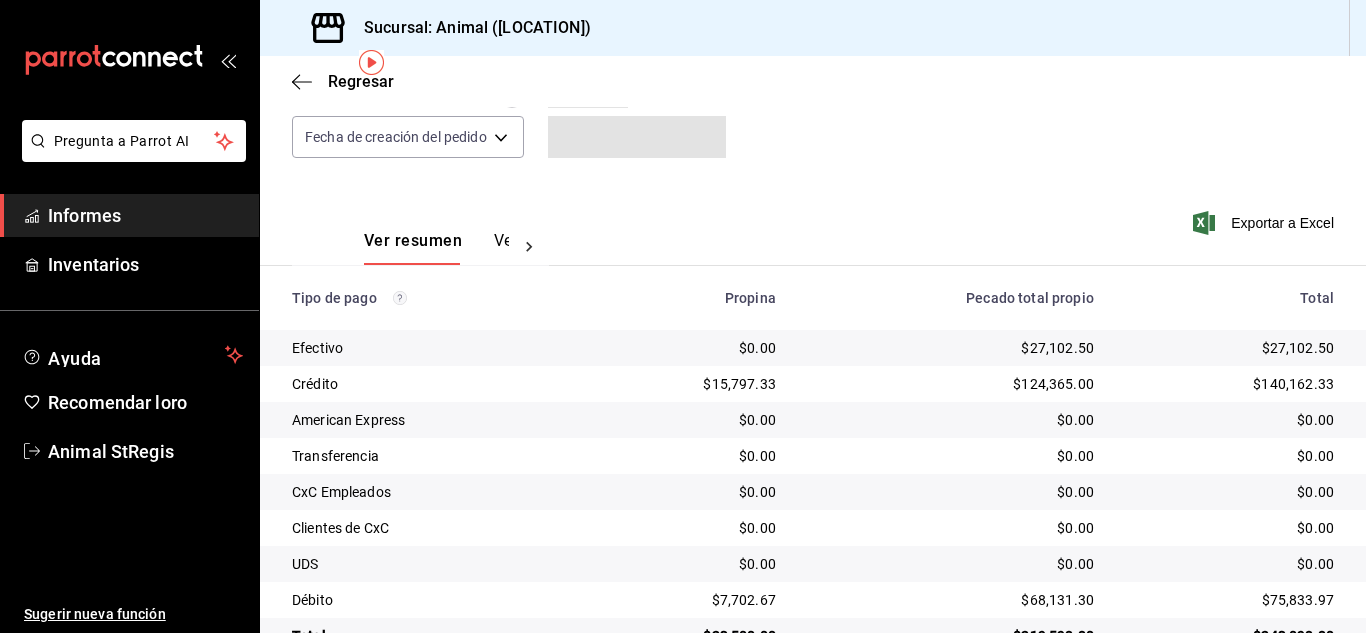 scroll, scrollTop: 251, scrollLeft: 0, axis: vertical 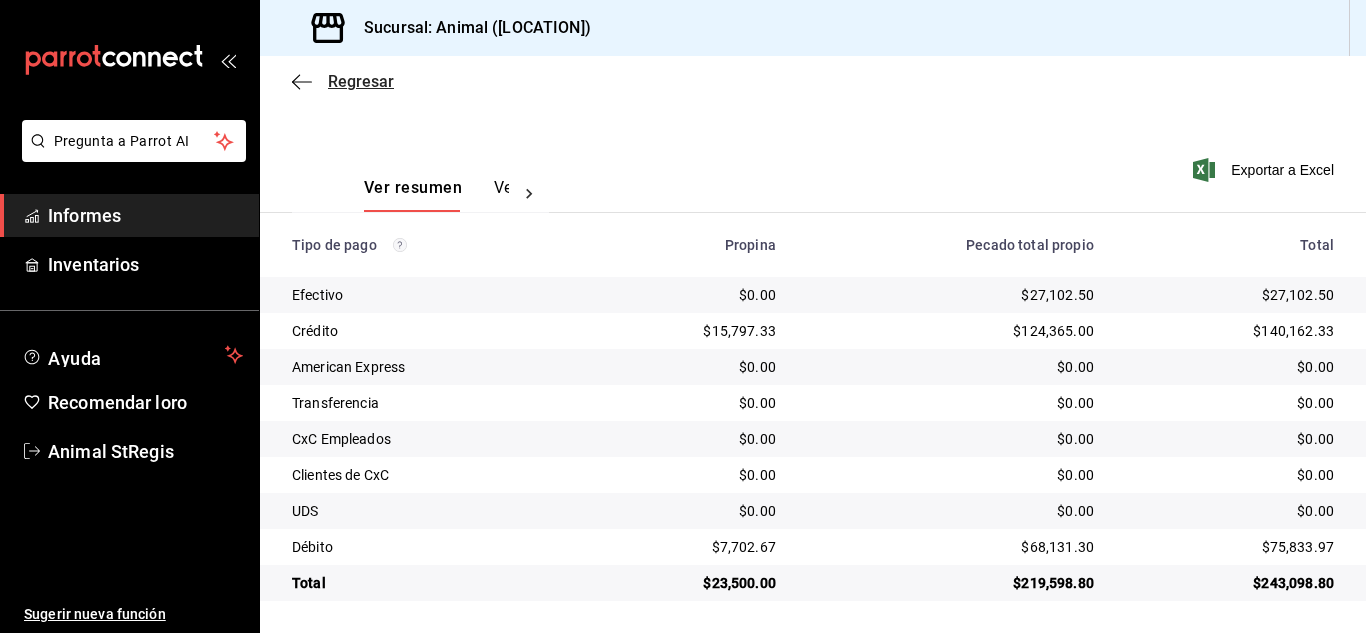 click on "Regresar" at bounding box center [361, 81] 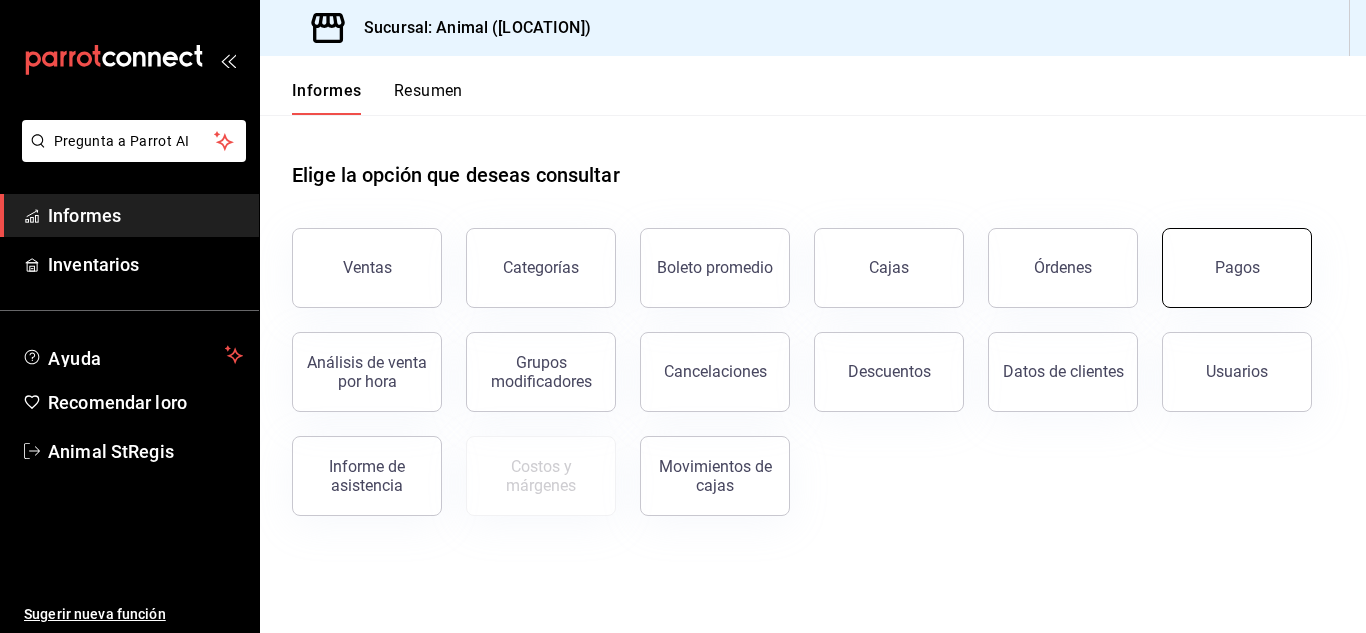 click on "Pagos" at bounding box center (1237, 267) 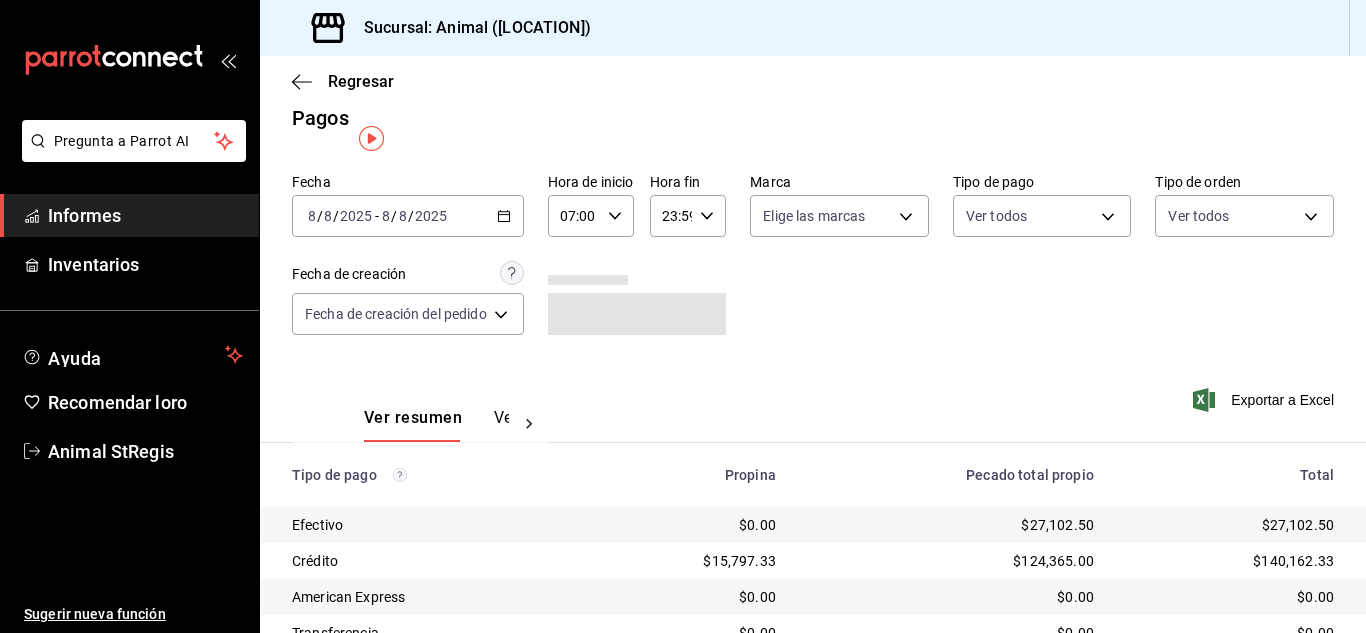 scroll, scrollTop: 0, scrollLeft: 0, axis: both 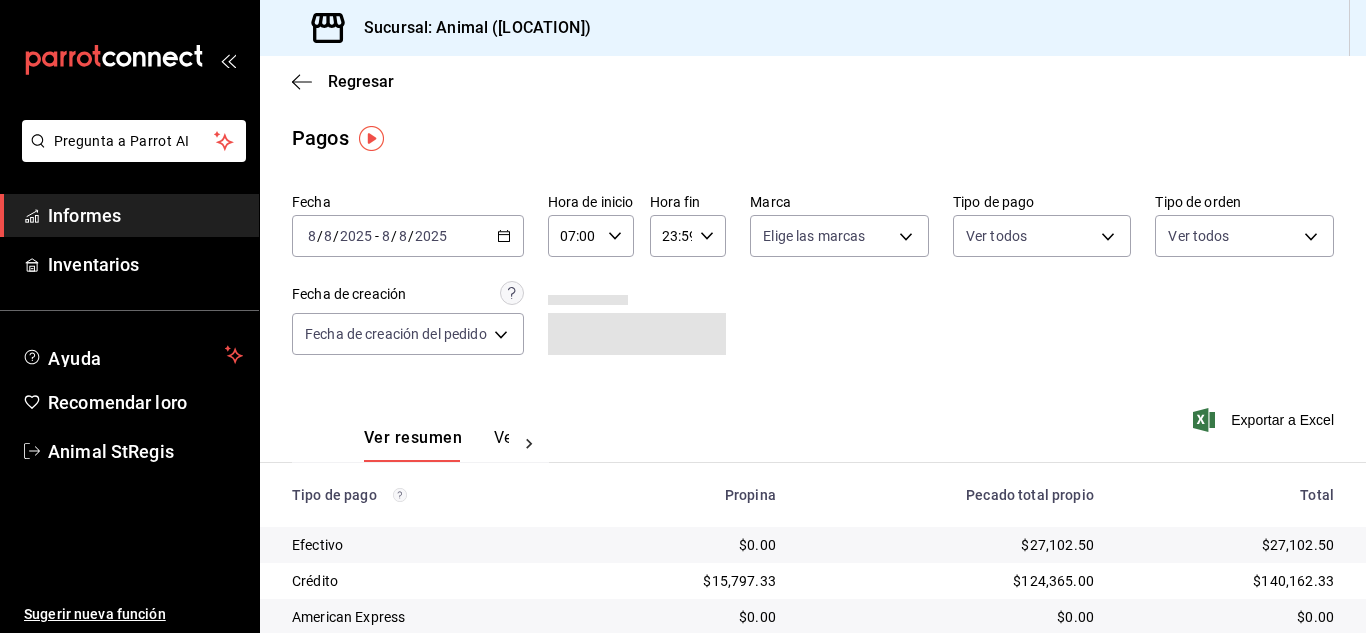 click on "/" at bounding box center [394, 236] 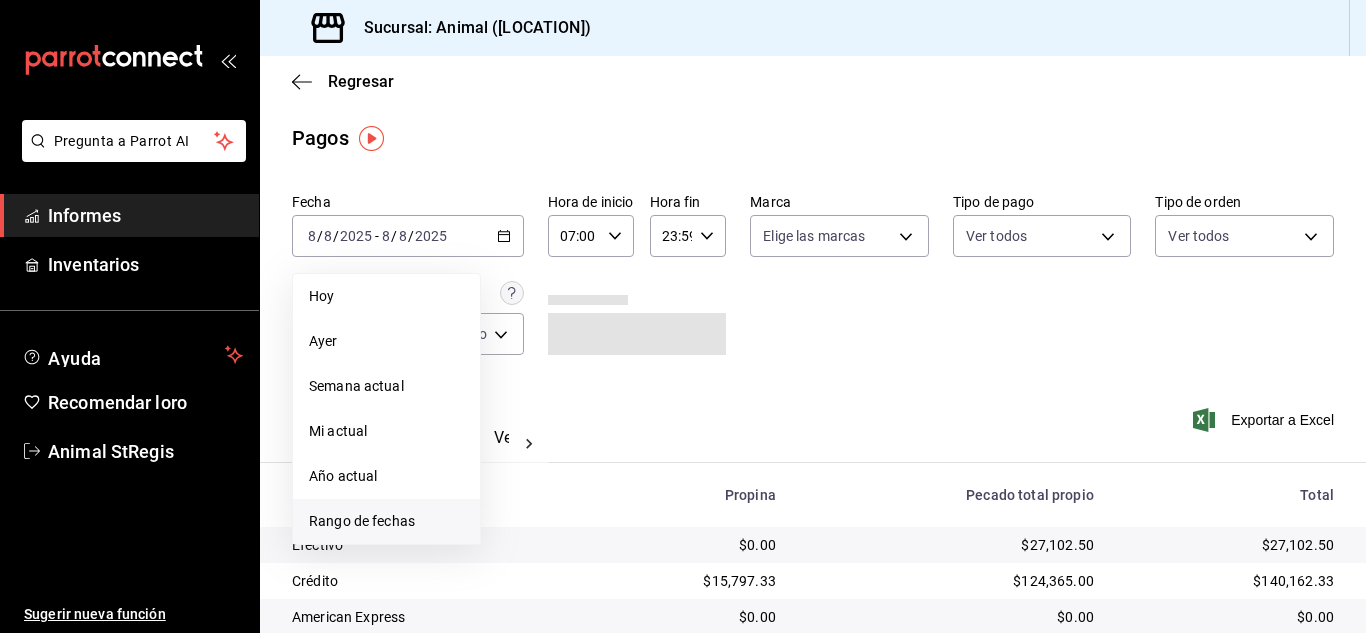 click on "Rango de fechas" at bounding box center (362, 521) 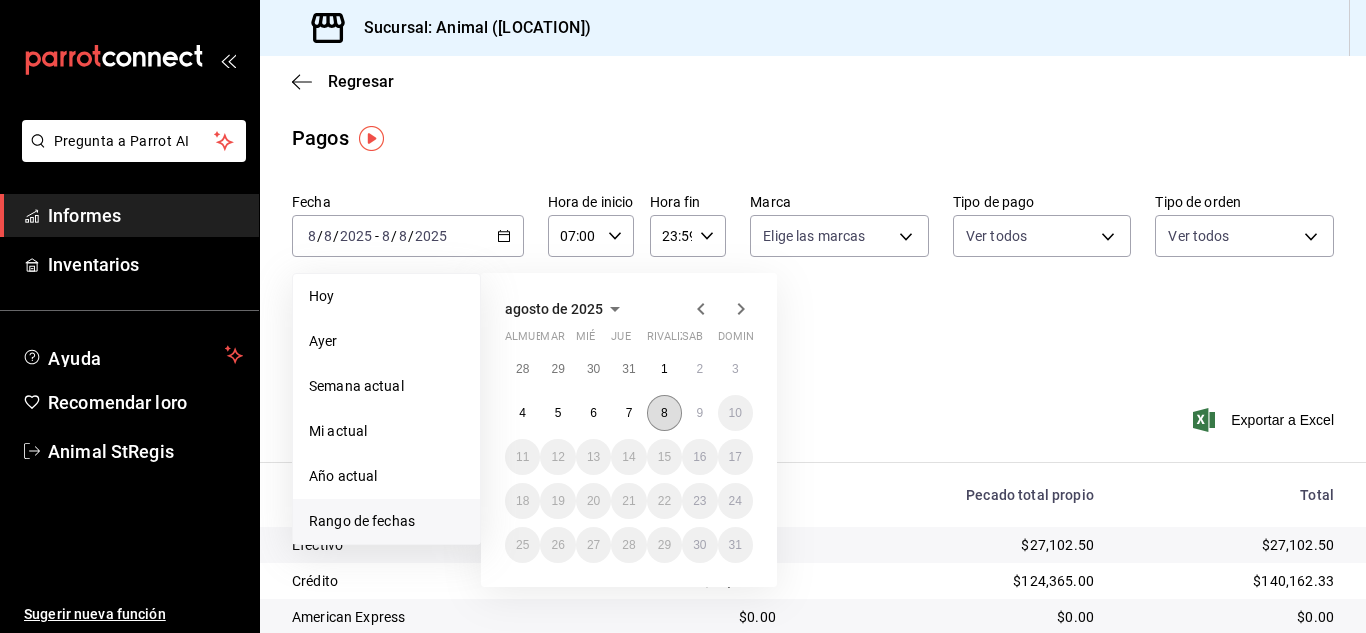 click on "8" at bounding box center [664, 413] 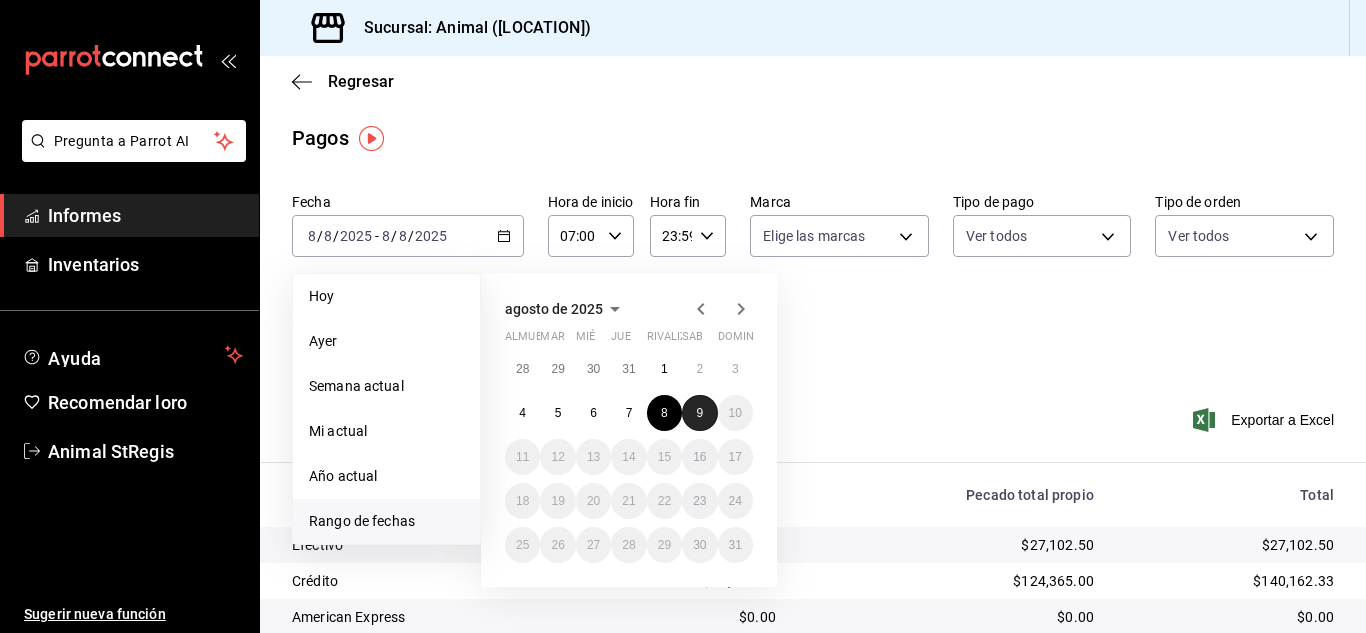 click on "9" at bounding box center (699, 413) 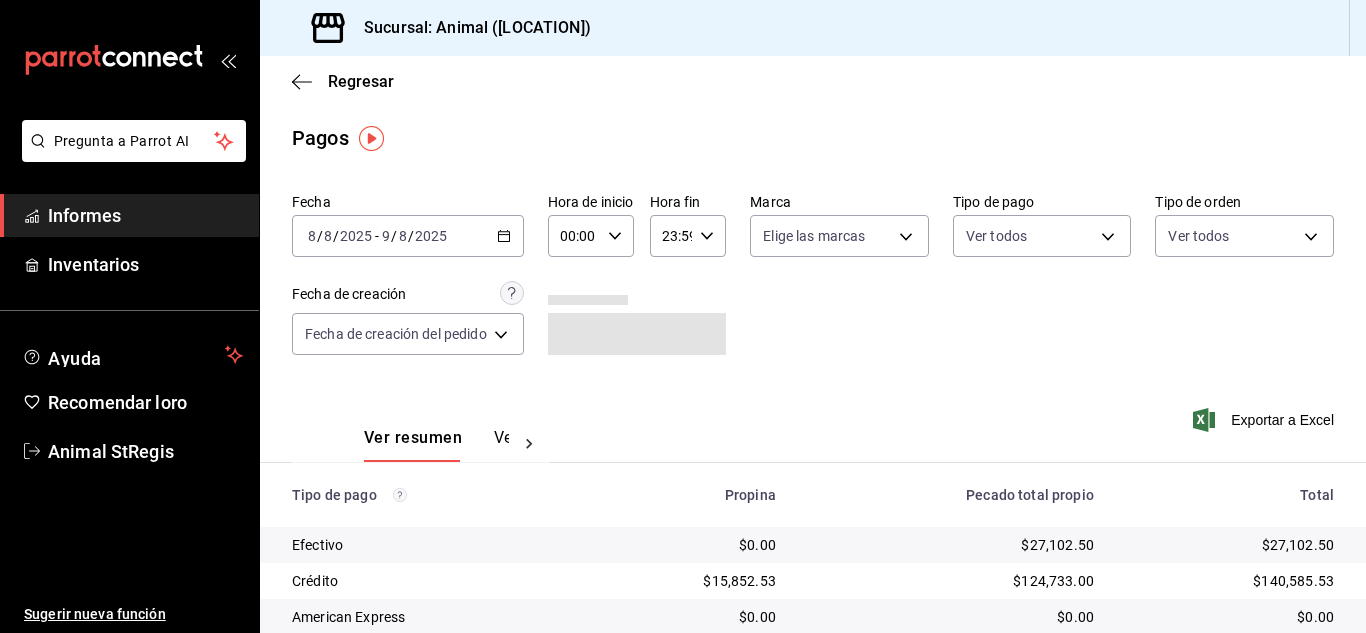 click on "00:00 Hora de inicio" at bounding box center [591, 236] 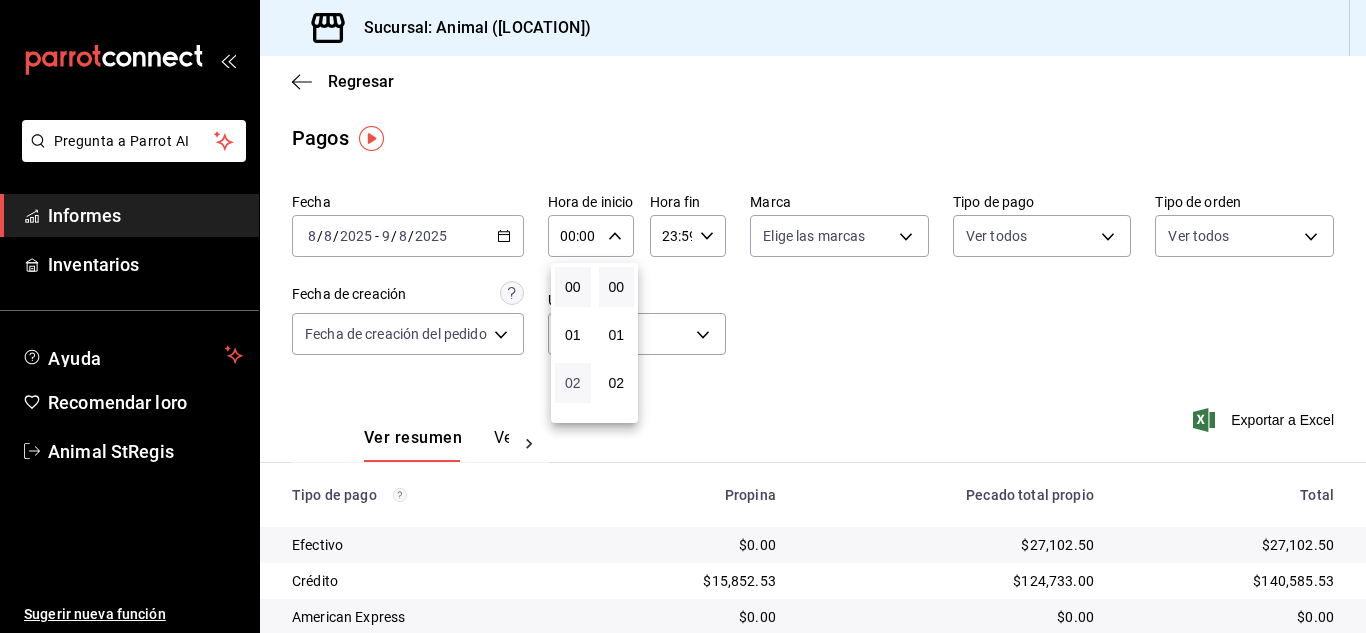 click on "02" at bounding box center (573, 383) 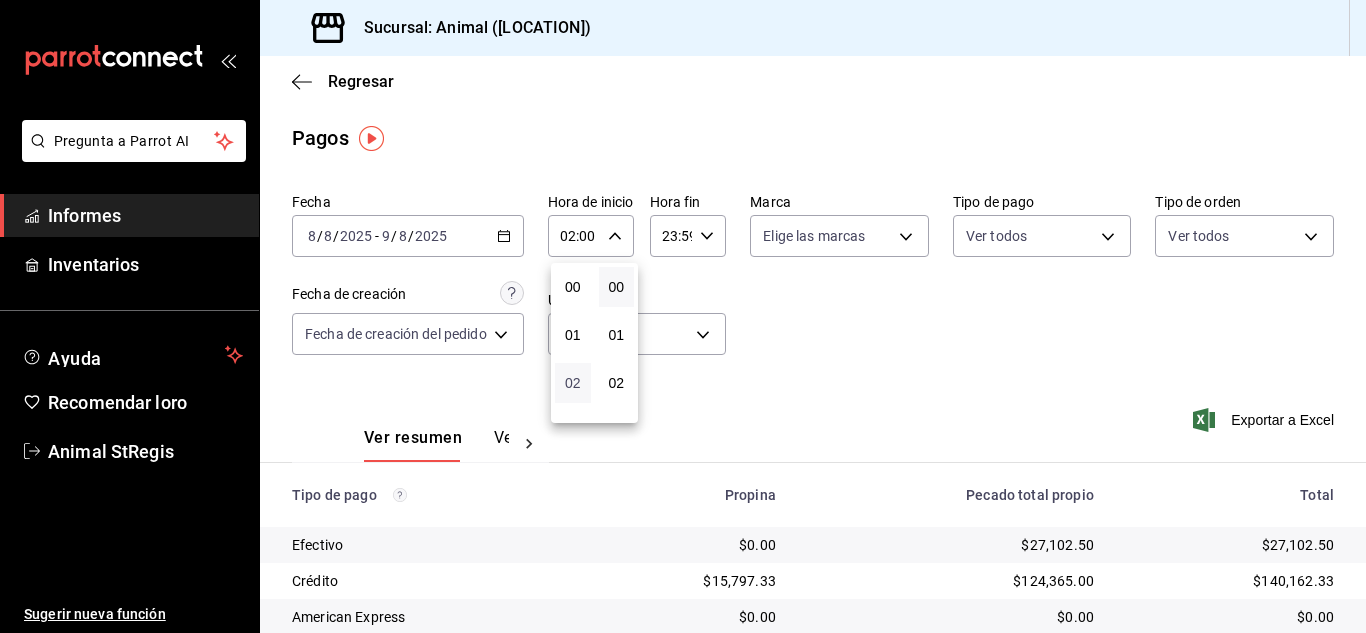 type 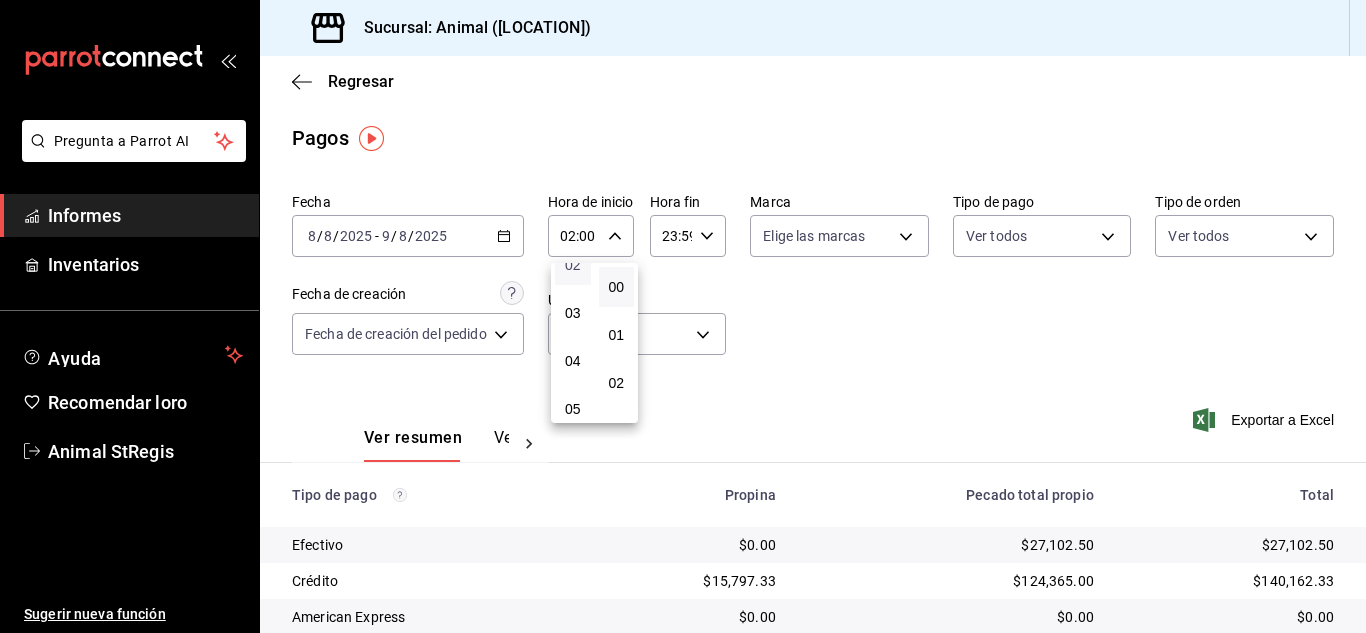 scroll, scrollTop: 120, scrollLeft: 0, axis: vertical 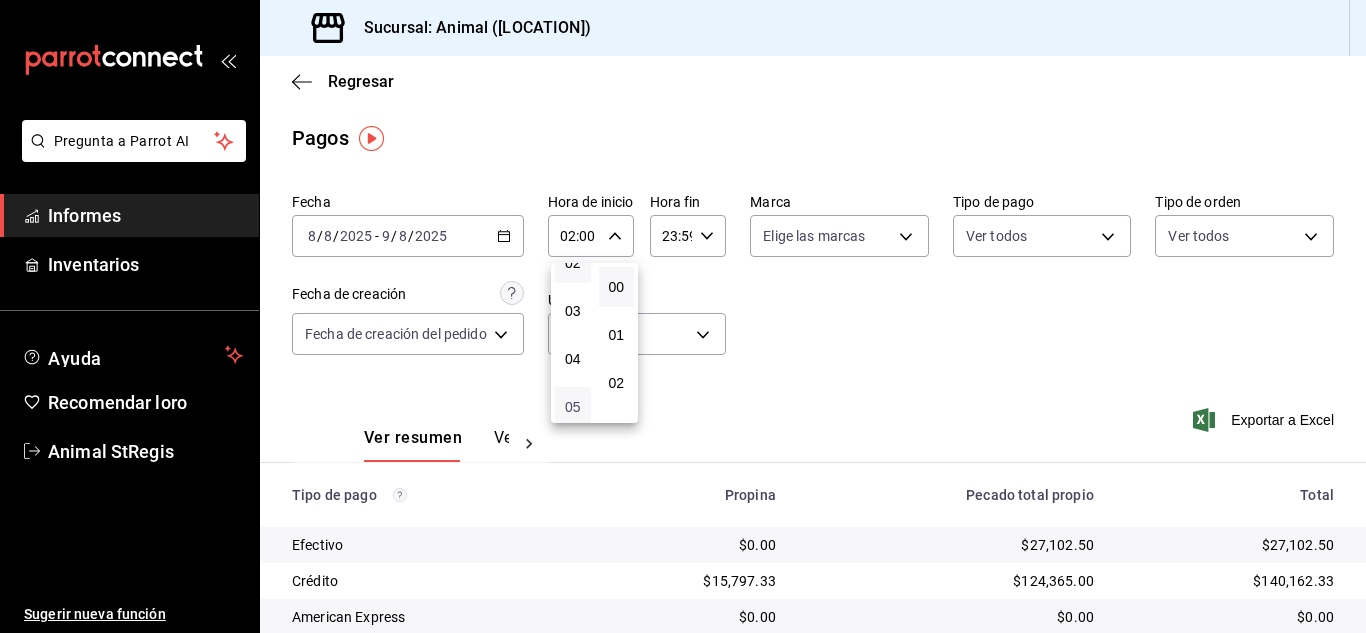 click on "05" at bounding box center [573, 407] 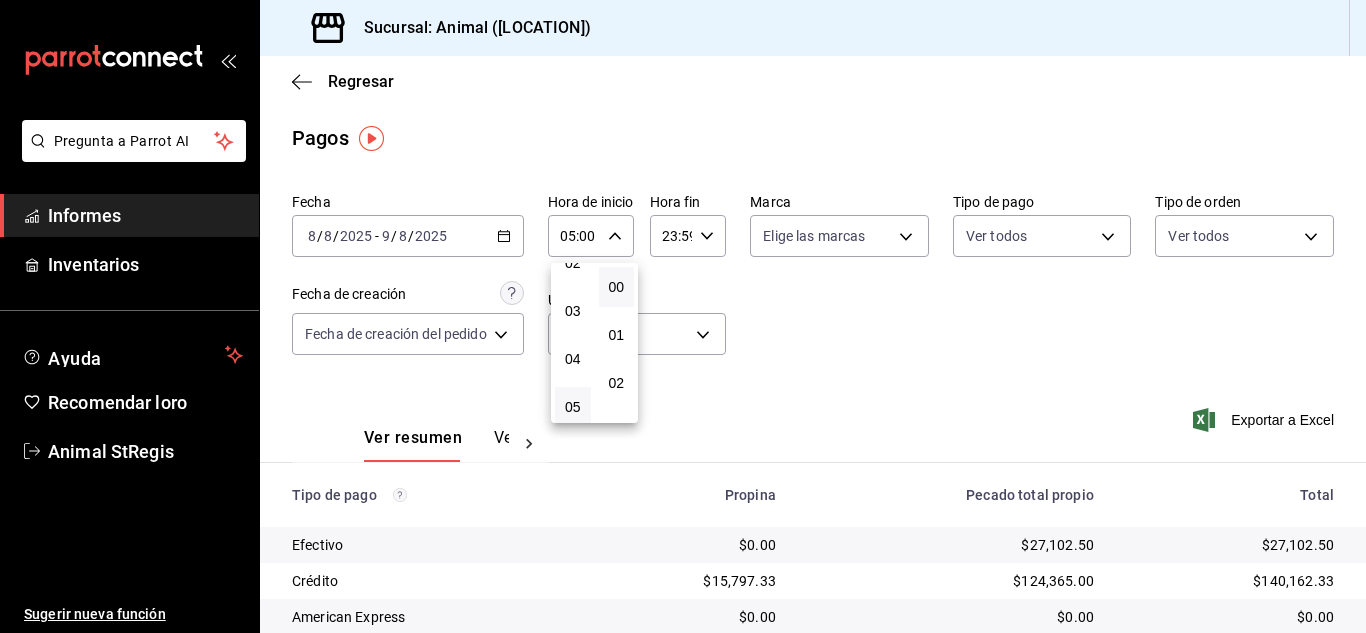 click at bounding box center (683, 316) 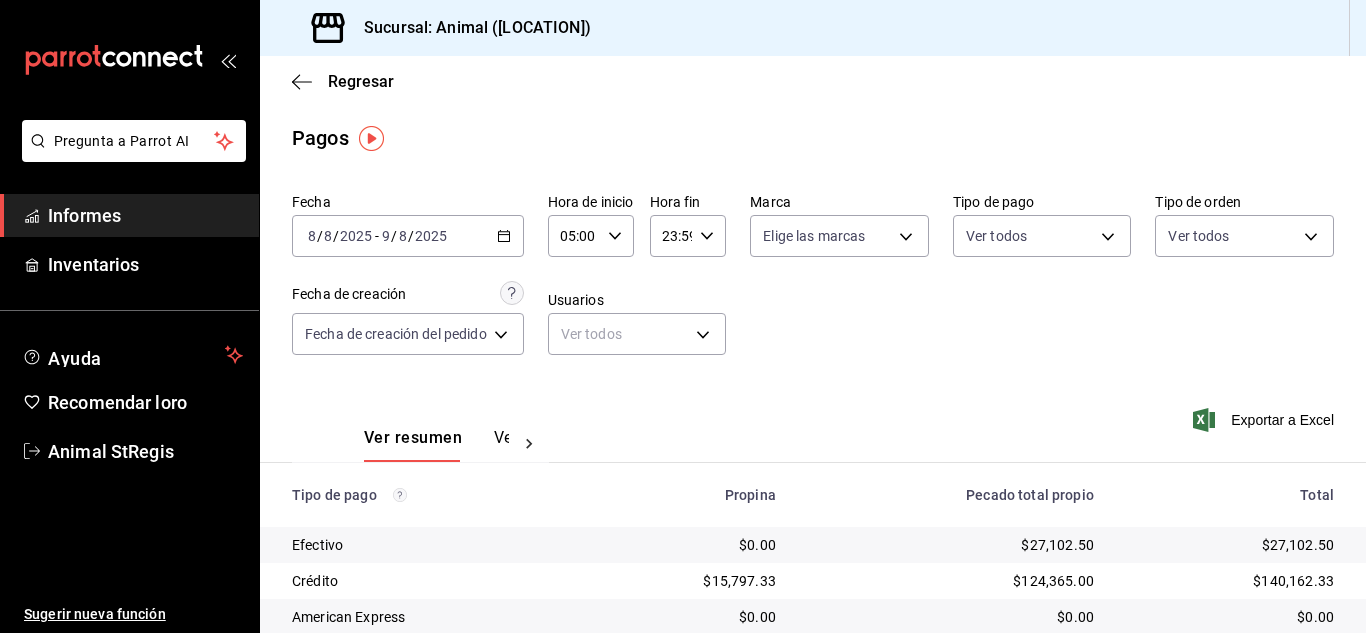 click on "Fecha [DATE] [NUMBER] / [NUMBER] / [NUMBER] - [DATE] [NUMBER] / [NUMBER] / [NUMBER] Hora de inicio 05:00 Hora de inicio Hora fin 23:59 Hora fin Marca Elige las marcas Tipo de pago Ver todos Tipo de orden Ver todos Fecha de creación   Fecha de creación del pedido ORDER Usuarios Ver todos null" at bounding box center (813, 282) 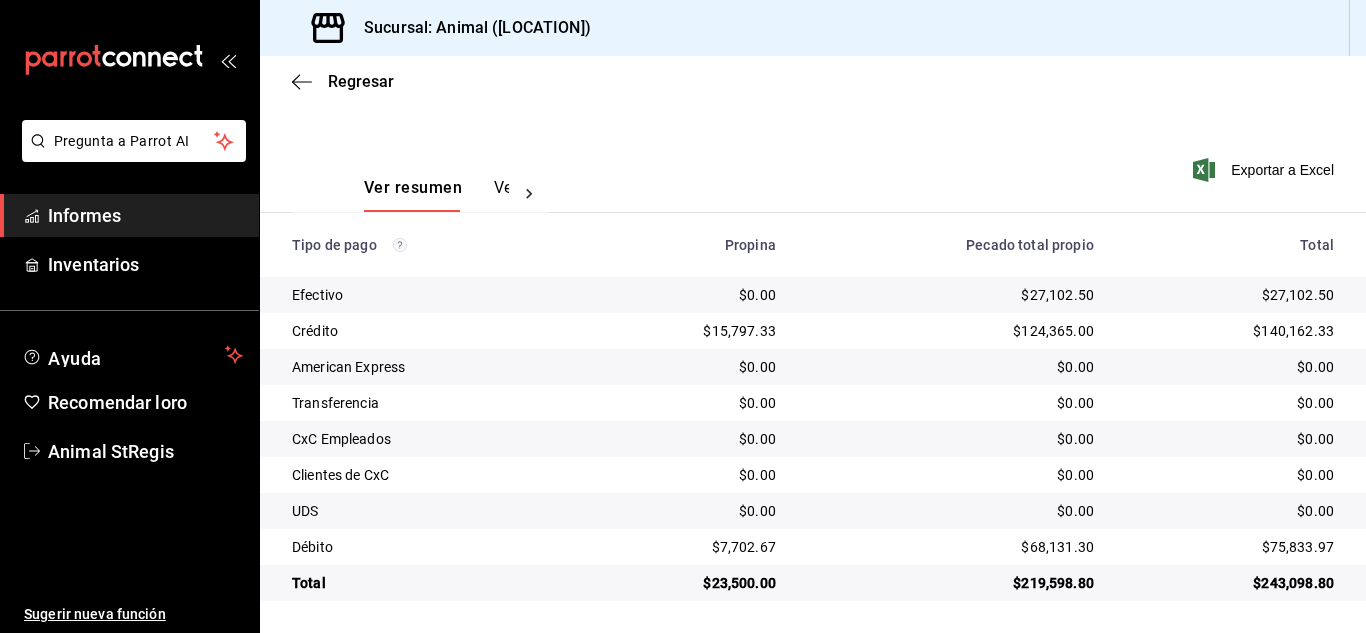 scroll, scrollTop: 0, scrollLeft: 0, axis: both 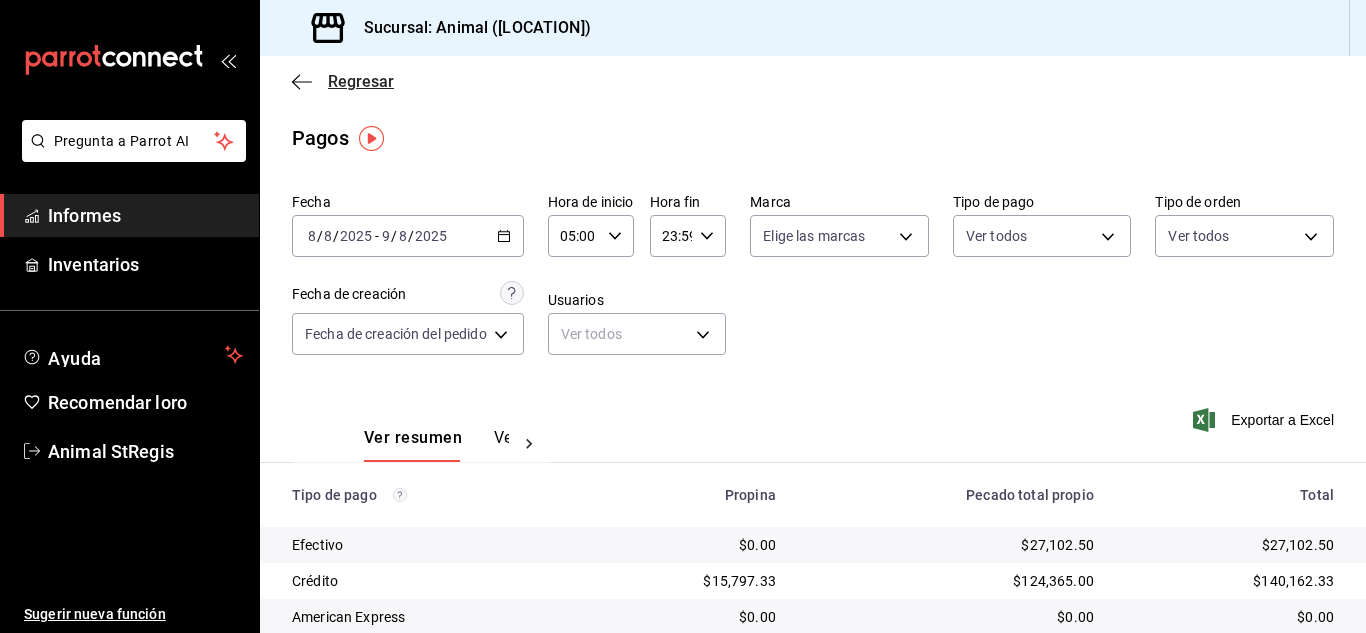 click on "Regresar" at bounding box center [361, 81] 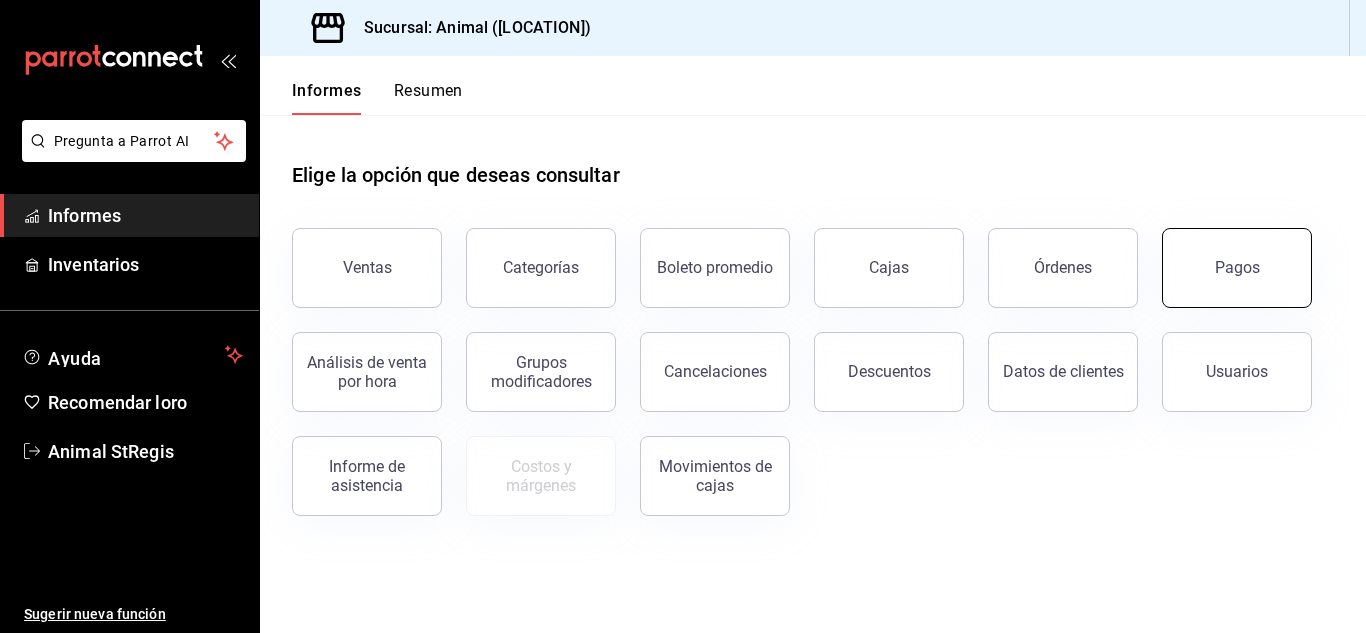 click on "Pagos" at bounding box center (1237, 267) 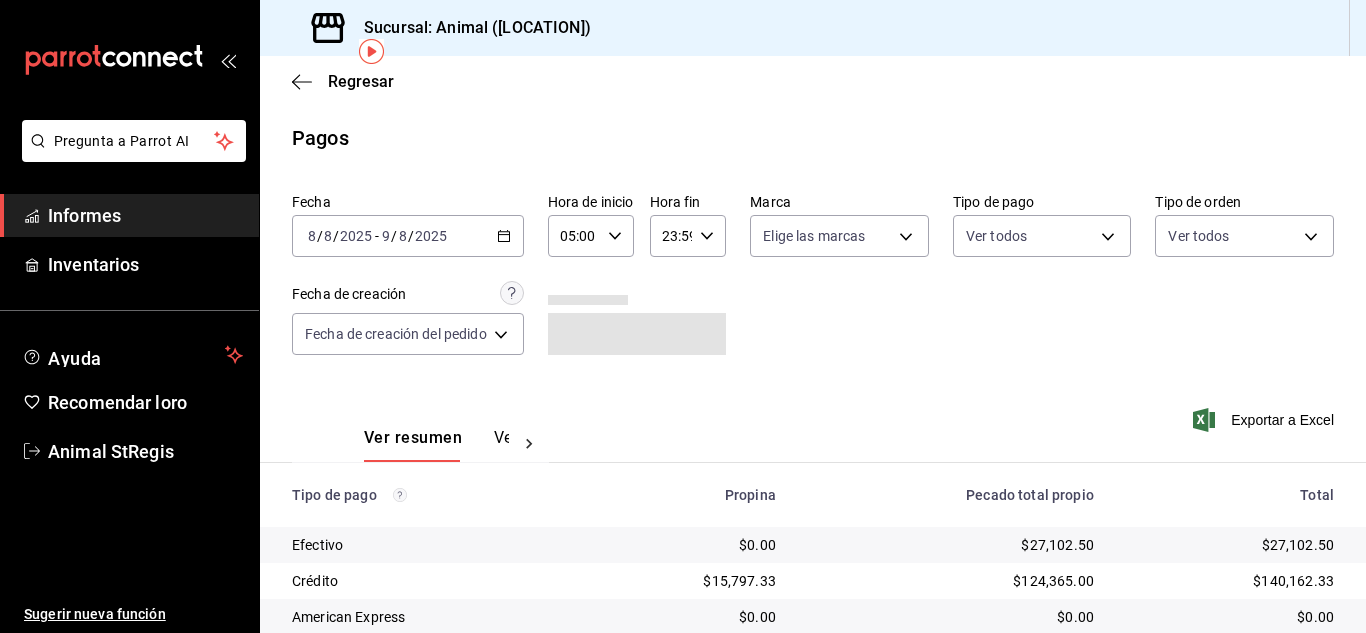 scroll, scrollTop: 251, scrollLeft: 0, axis: vertical 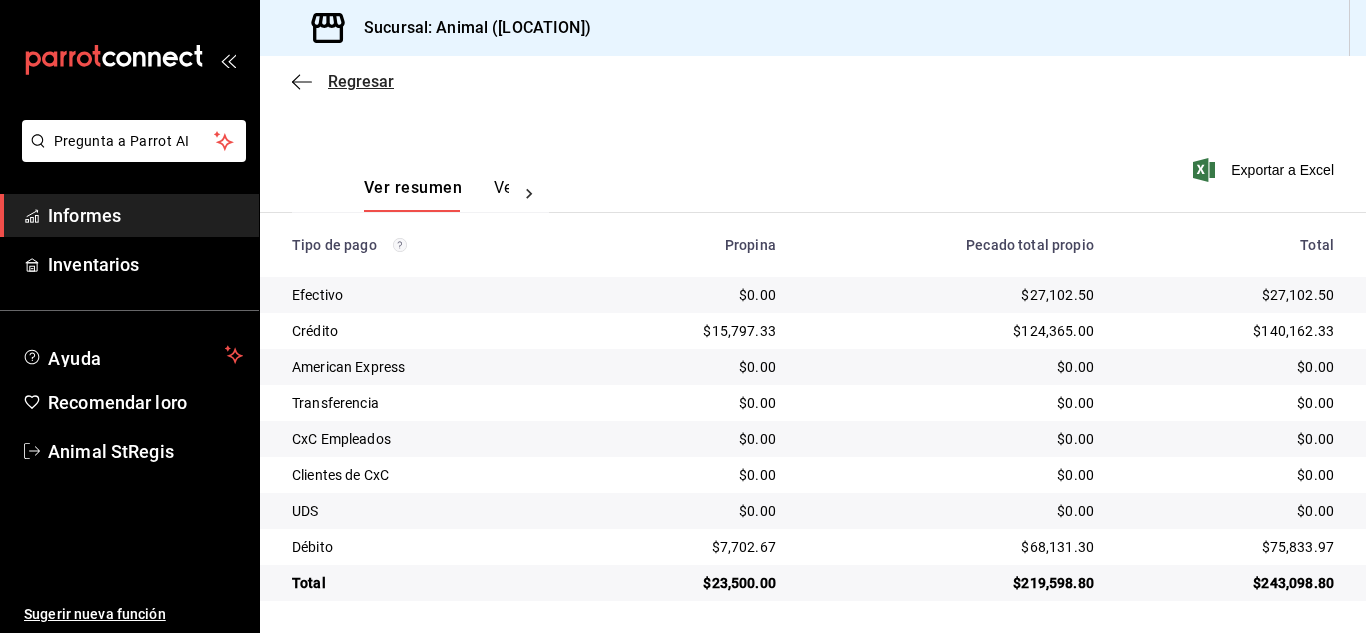 click on "Regresar" at bounding box center [361, 81] 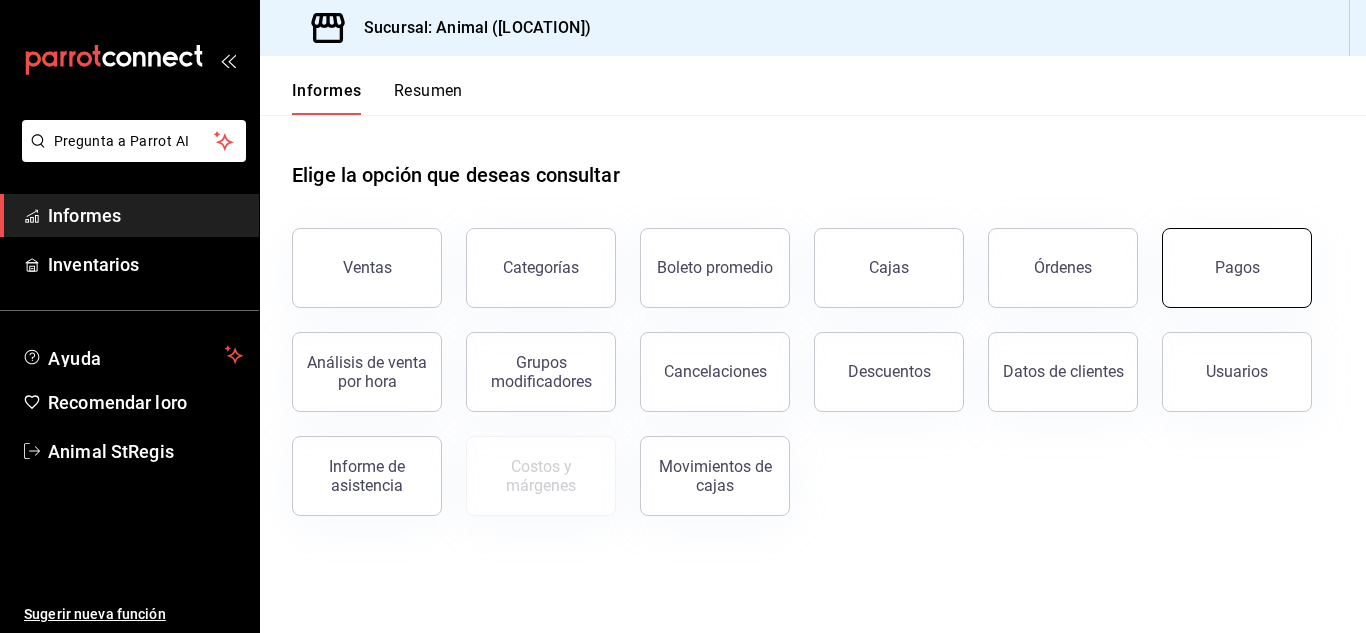 click on "Pagos" at bounding box center (1237, 268) 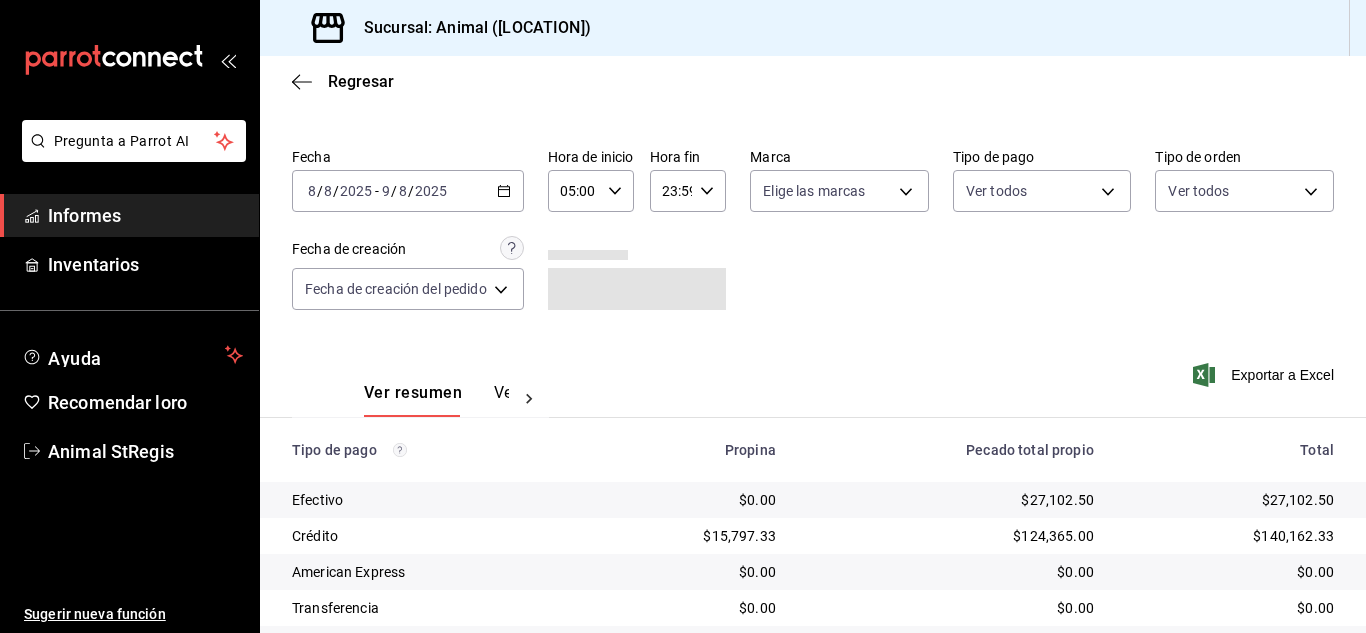scroll, scrollTop: 251, scrollLeft: 0, axis: vertical 